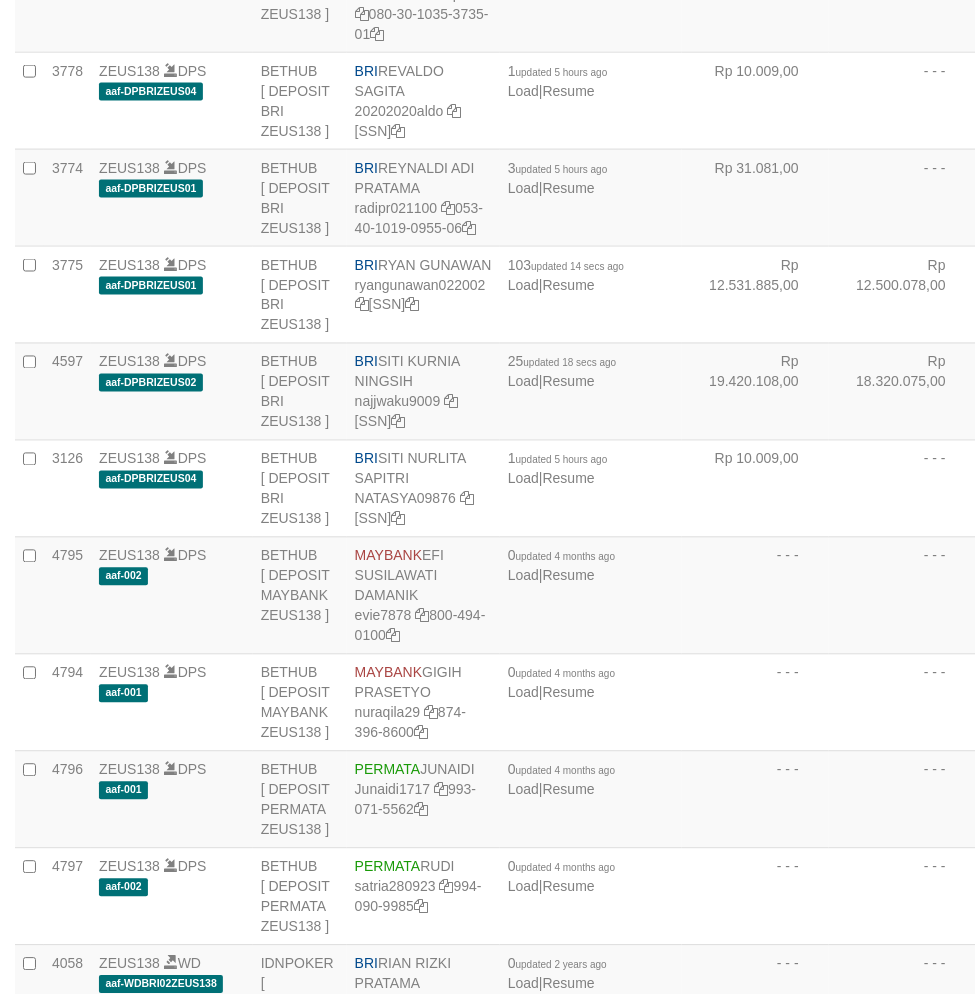scroll, scrollTop: 4105, scrollLeft: 0, axis: vertical 